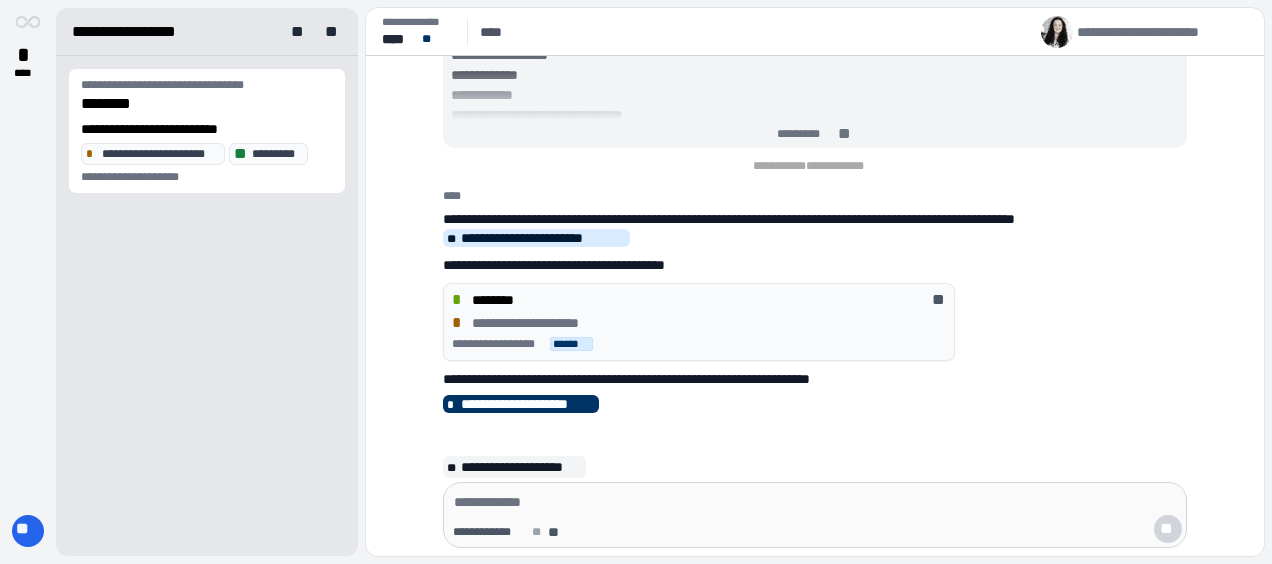 scroll, scrollTop: 0, scrollLeft: 0, axis: both 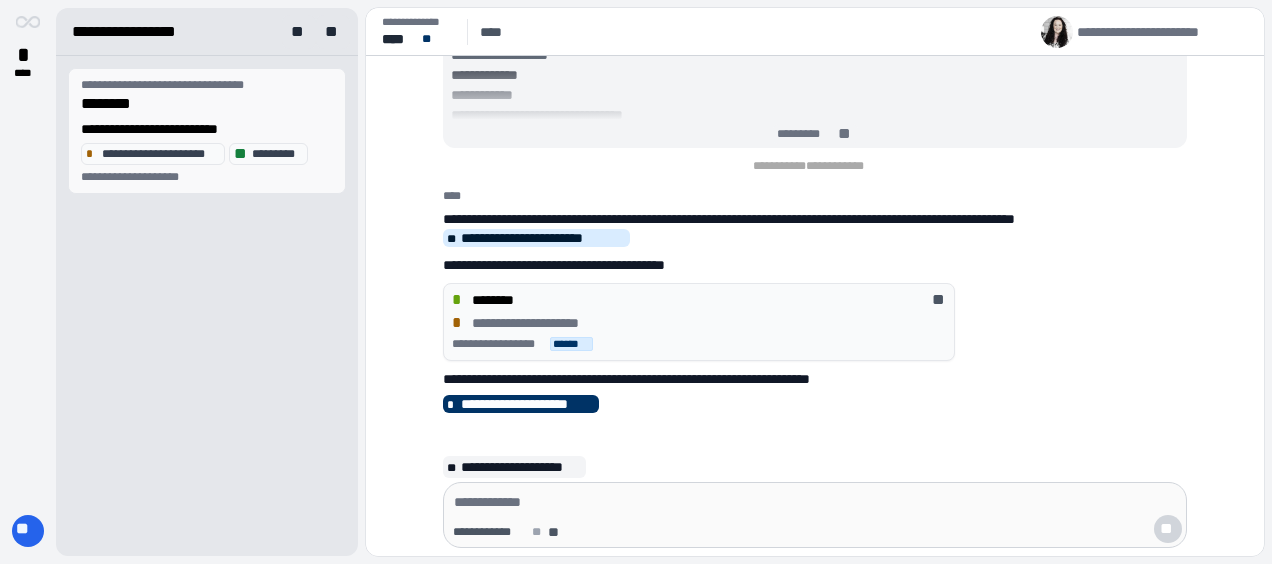 click on "**********" at bounding box center [207, 85] 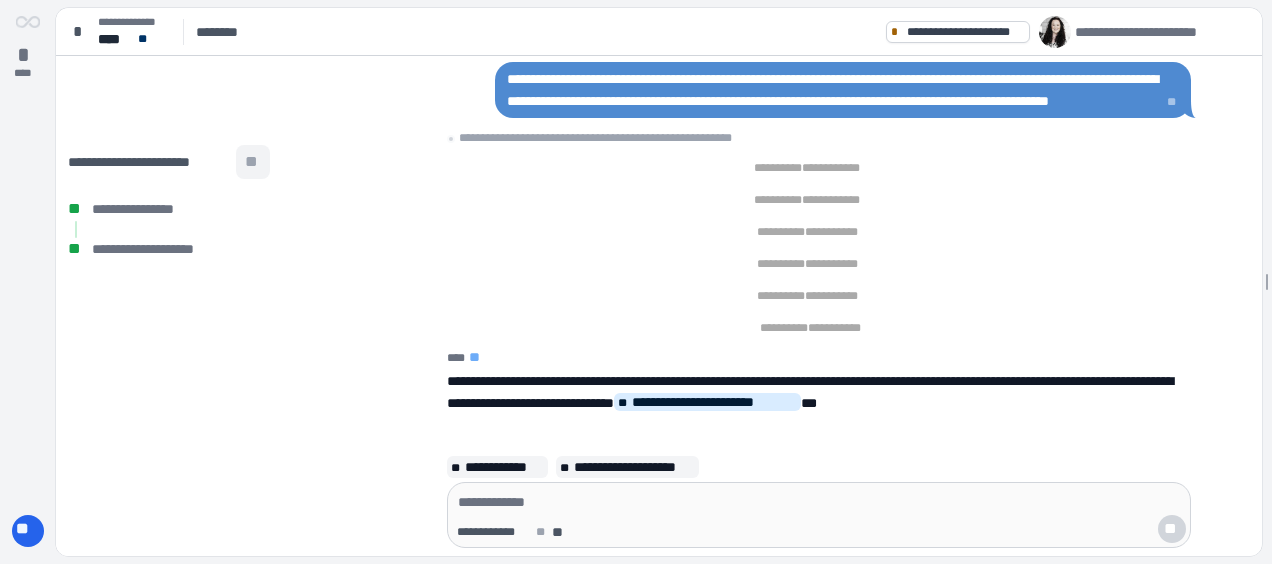 click on "**" at bounding box center [253, 162] 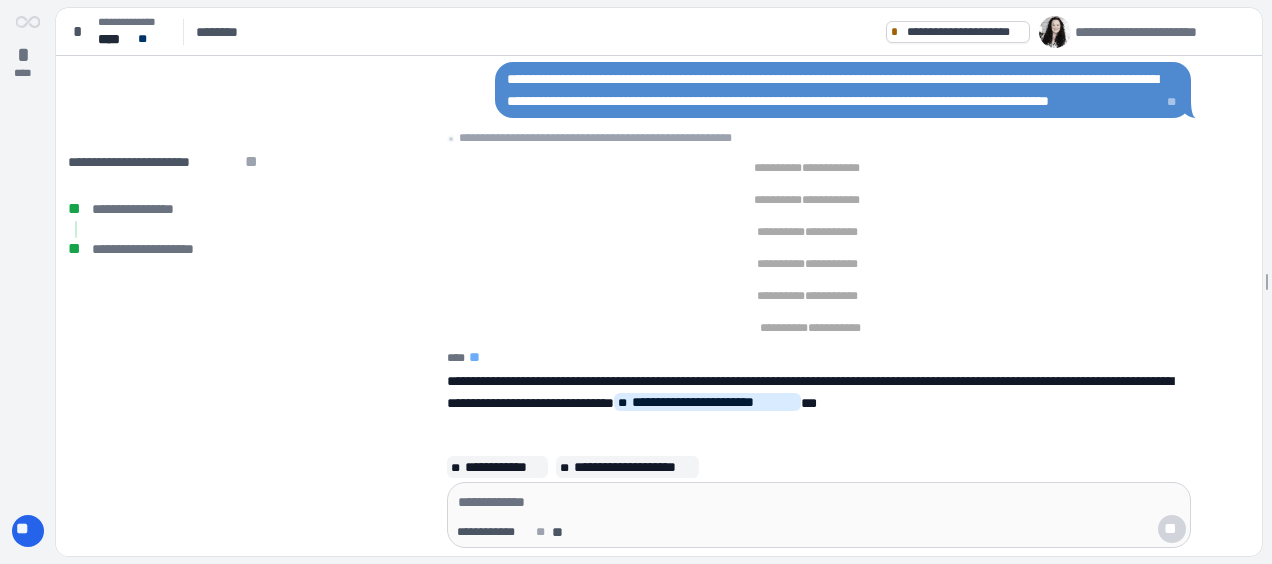 click on "**********" at bounding box center (965, 32) 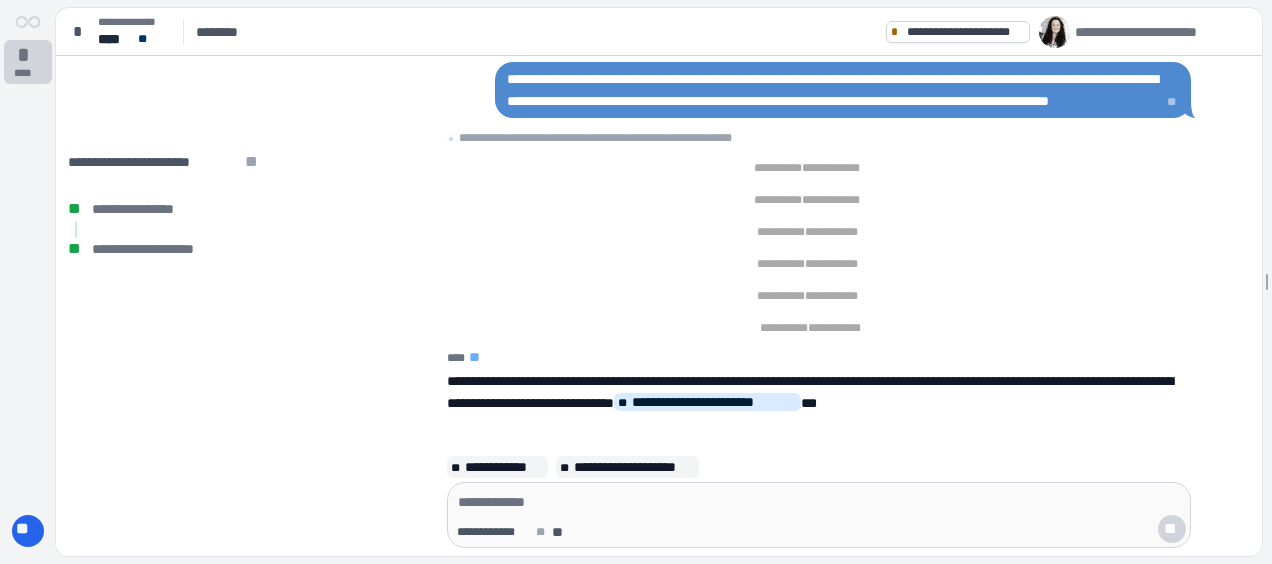 click on "* ****" at bounding box center [28, 62] 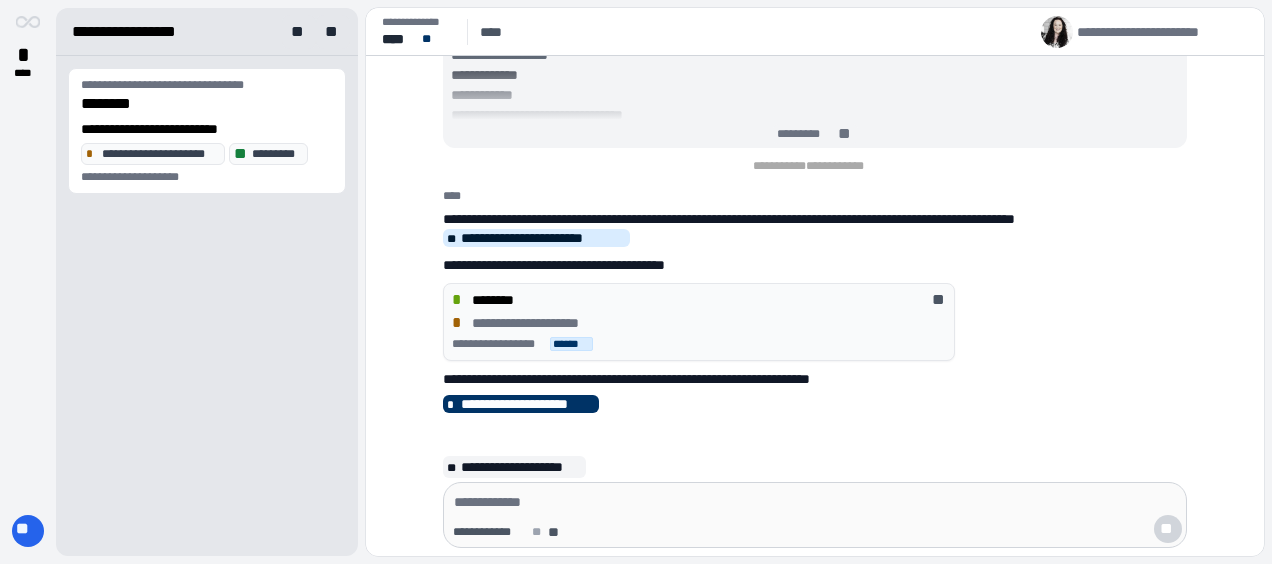 scroll, scrollTop: 0, scrollLeft: 0, axis: both 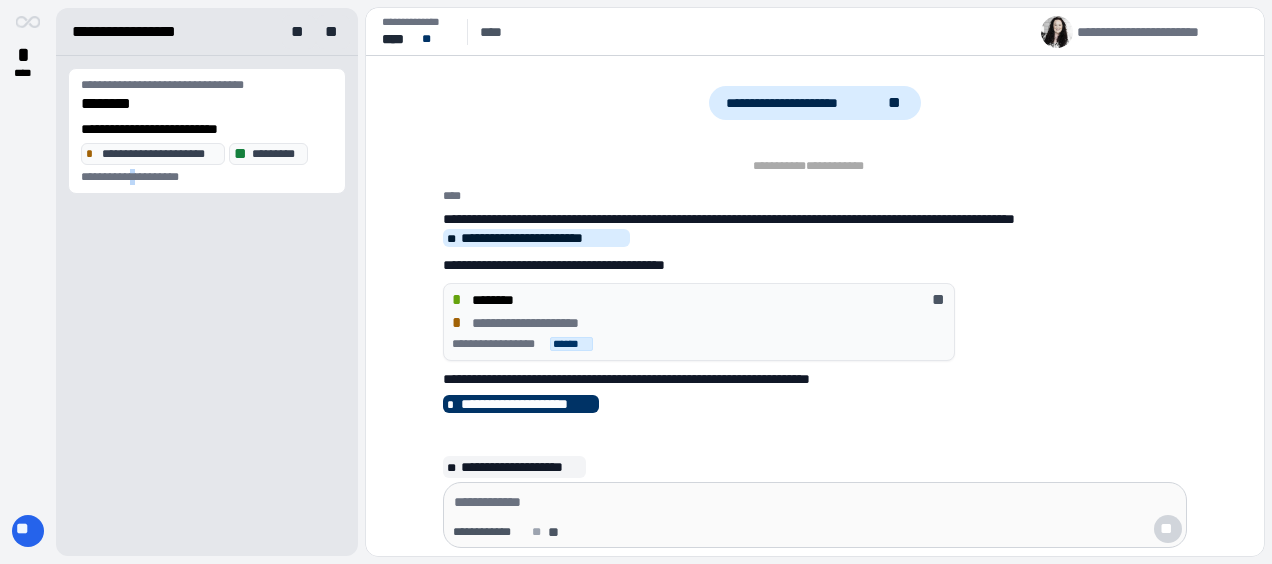 drag, startPoint x: 0, startPoint y: 0, endPoint x: 149, endPoint y: 234, distance: 277.41125 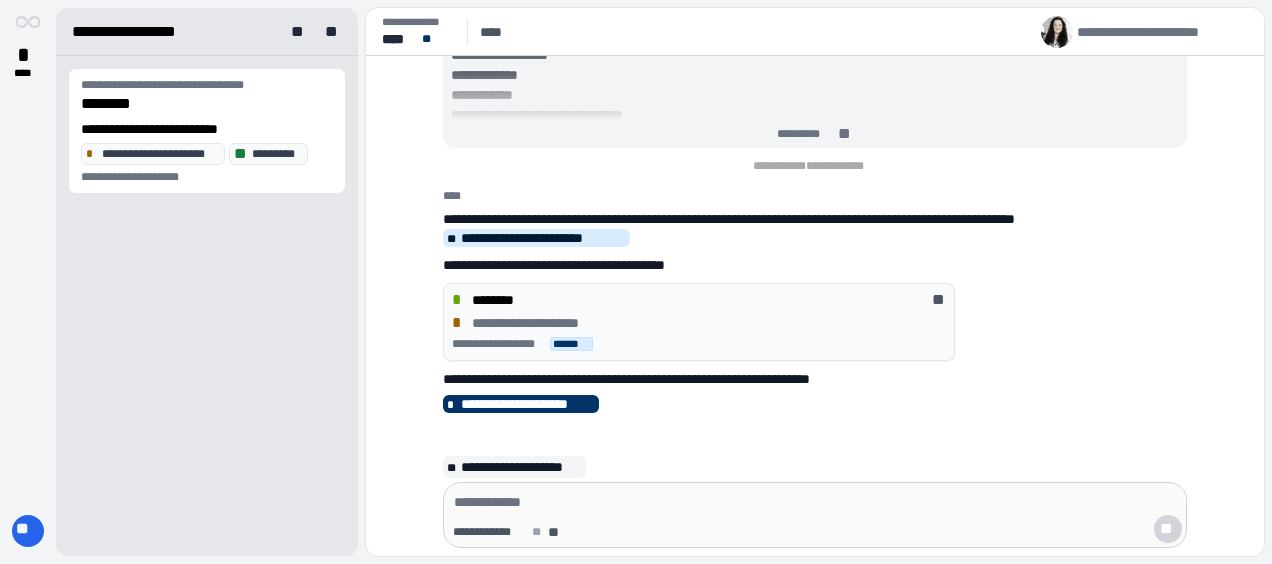scroll, scrollTop: 0, scrollLeft: 0, axis: both 